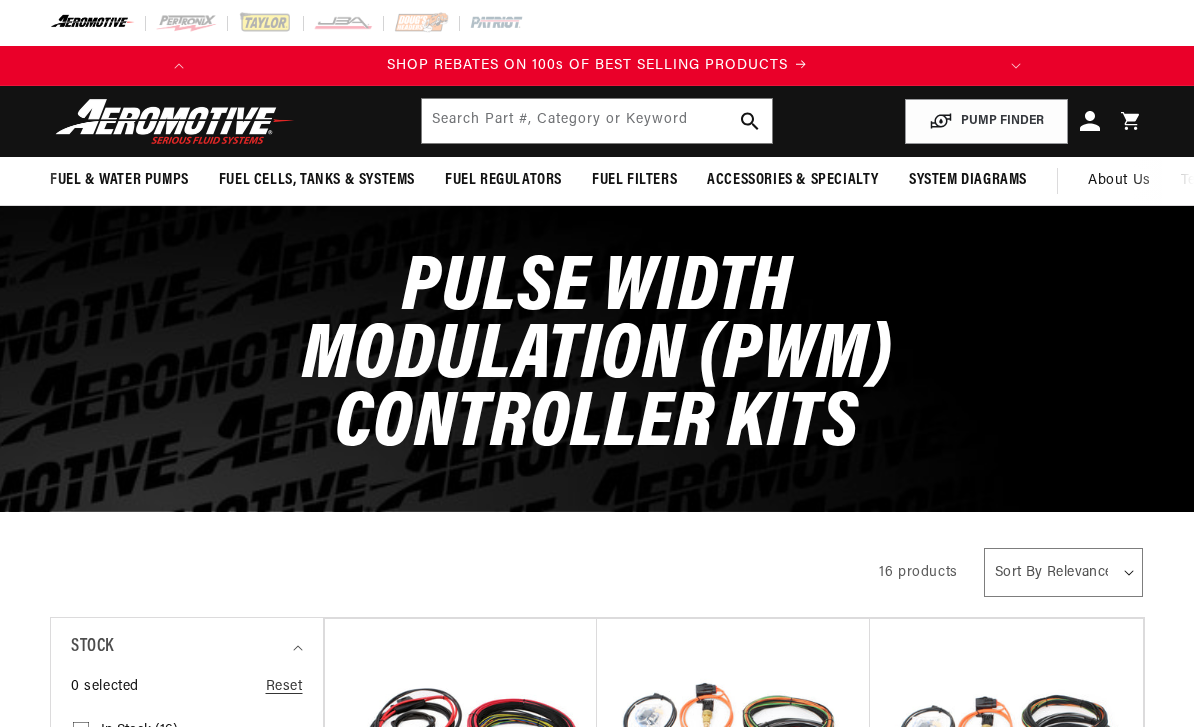 scroll, scrollTop: 0, scrollLeft: 0, axis: both 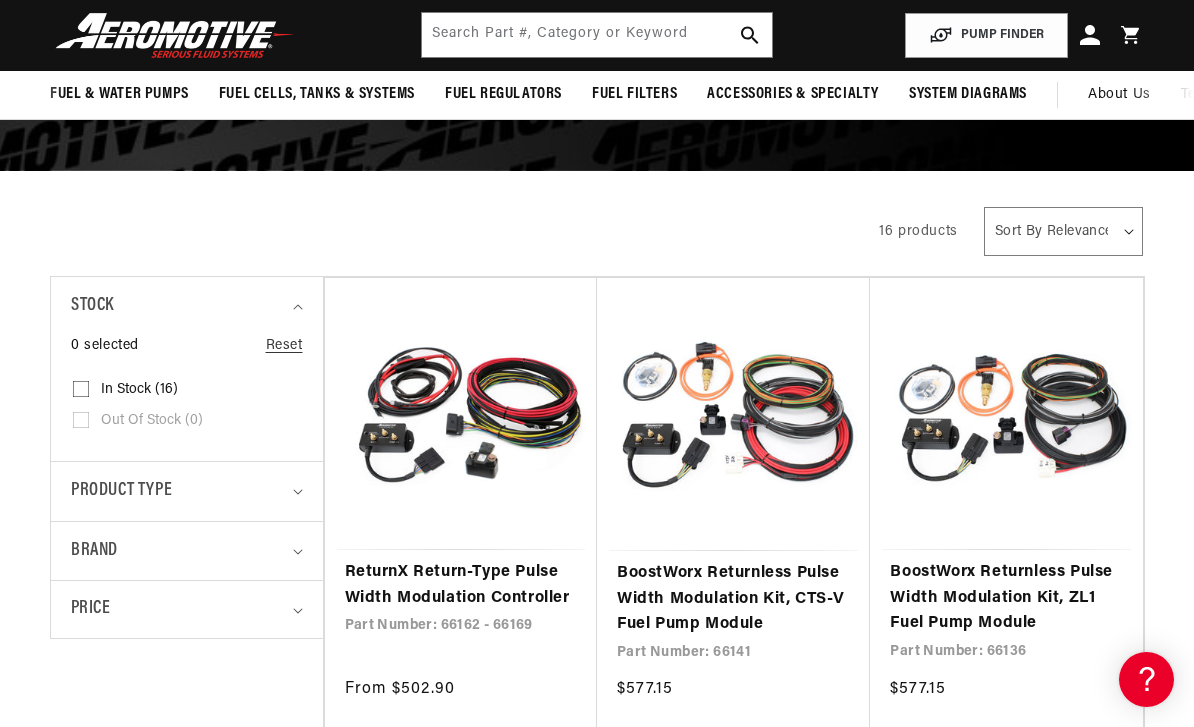 click on "Product type" at bounding box center (178, 491) 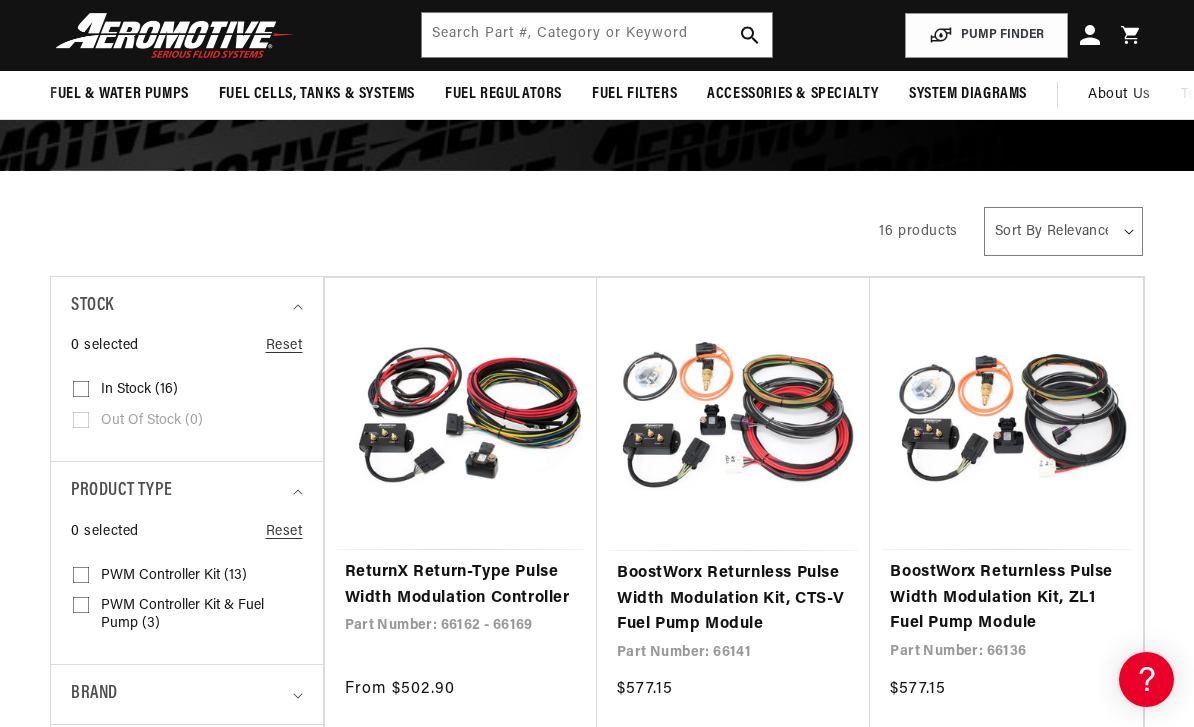 scroll, scrollTop: 0, scrollLeft: 0, axis: both 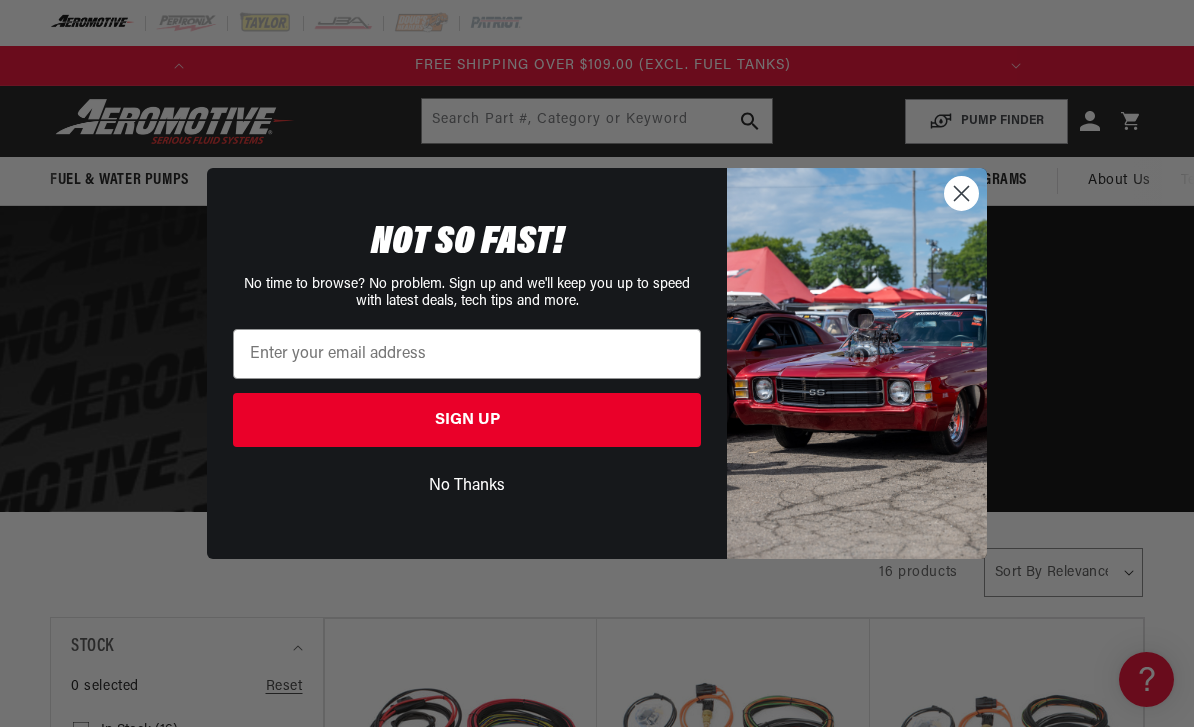 click on "No Thanks" at bounding box center [467, 486] 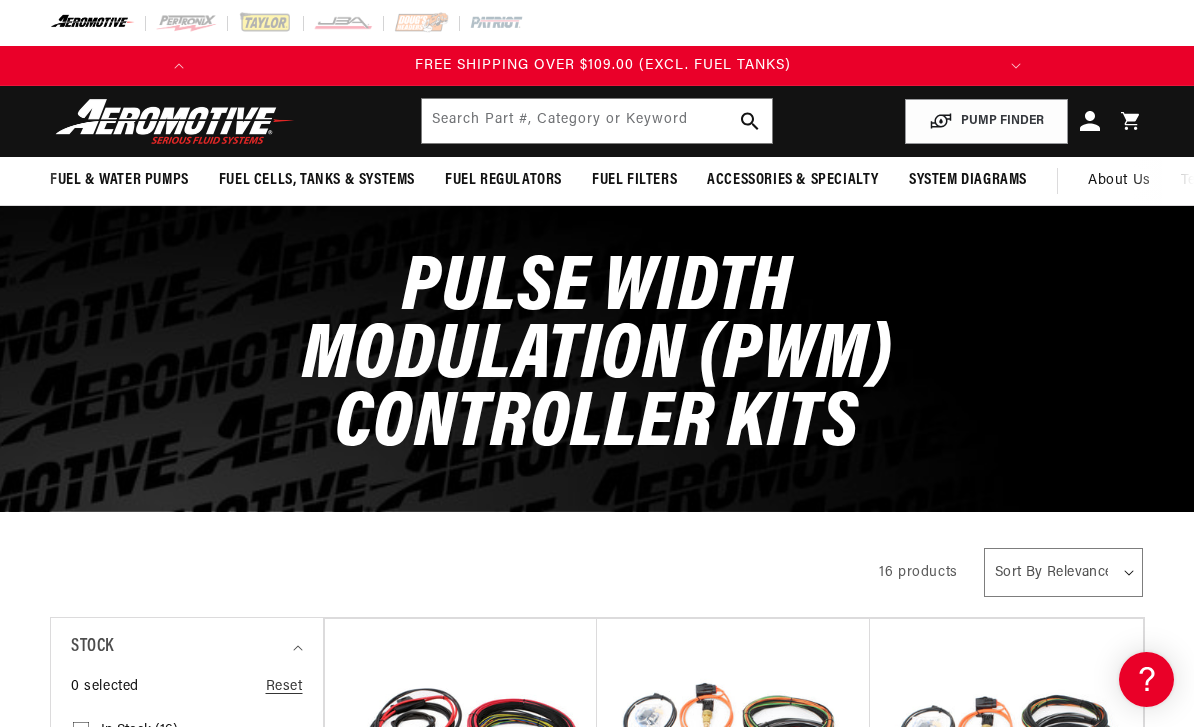 click on "No Thanks" at bounding box center (467, 525) 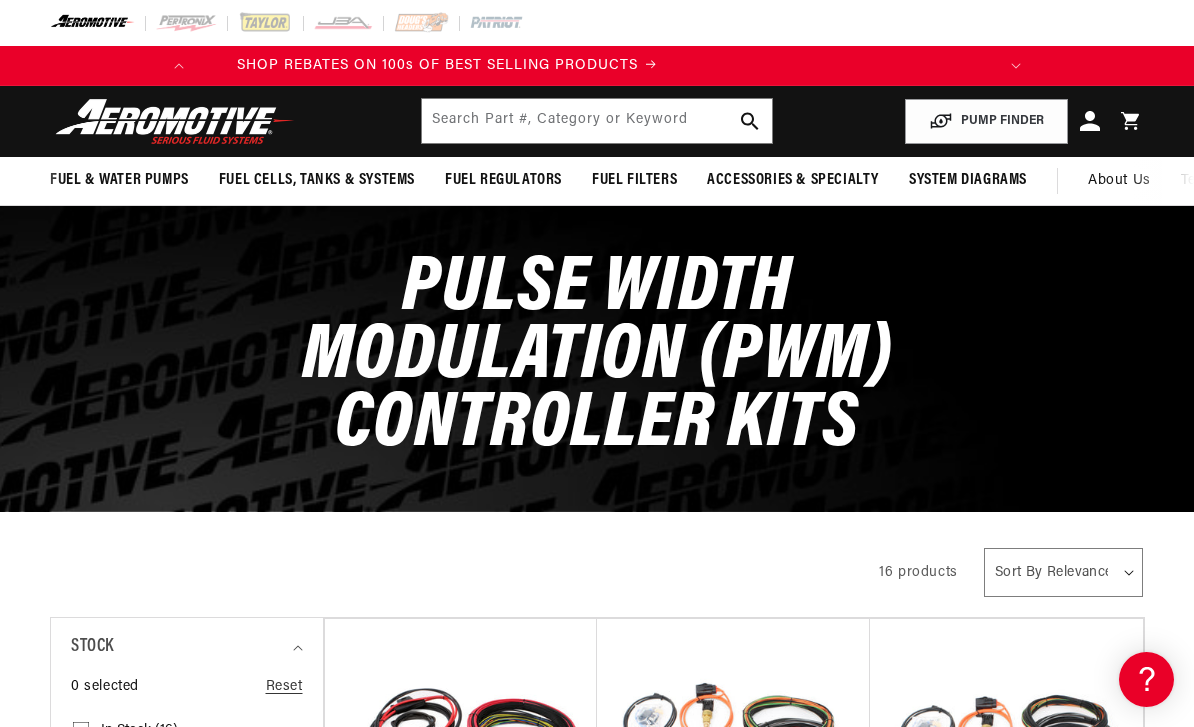 scroll, scrollTop: 0, scrollLeft: 0, axis: both 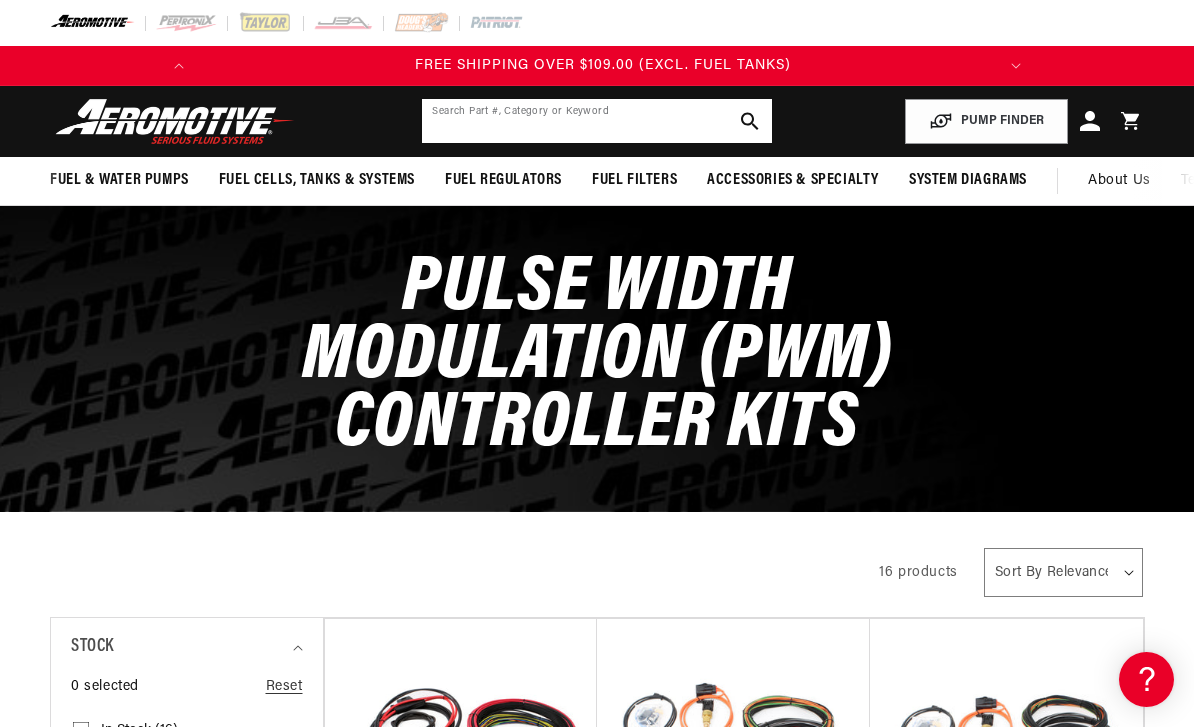 click 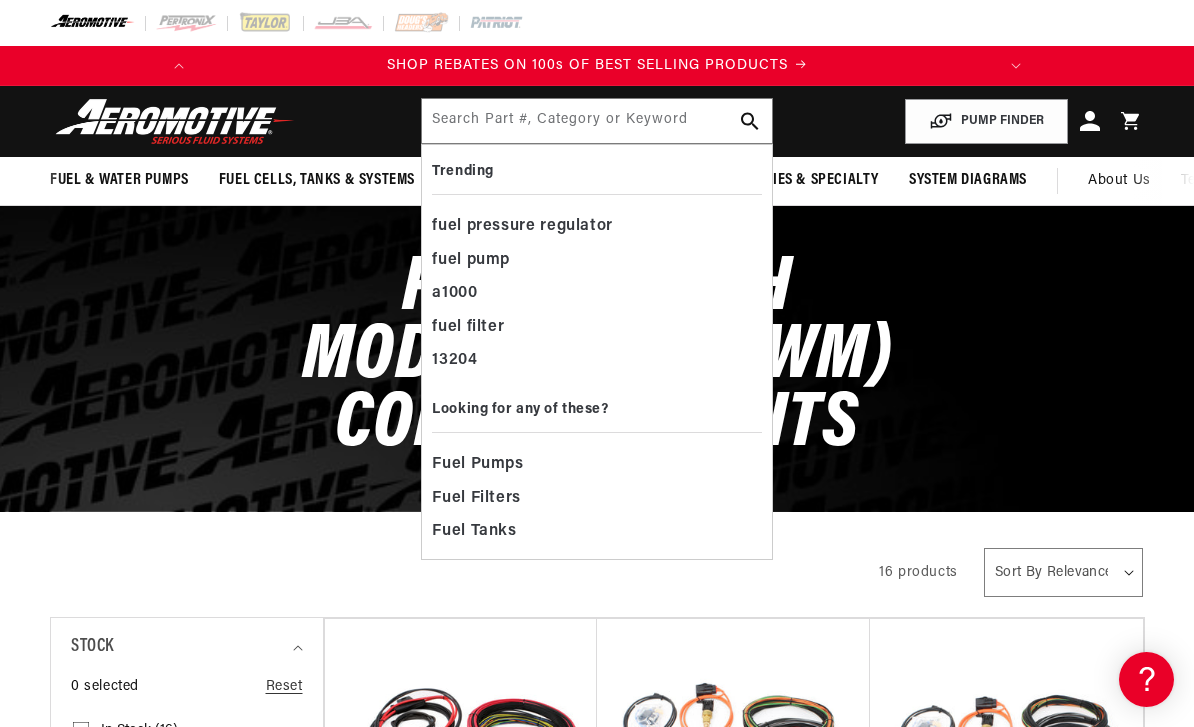 click on "Pulse Width Modulation (PWM) Controller Kits" at bounding box center (597, 358) 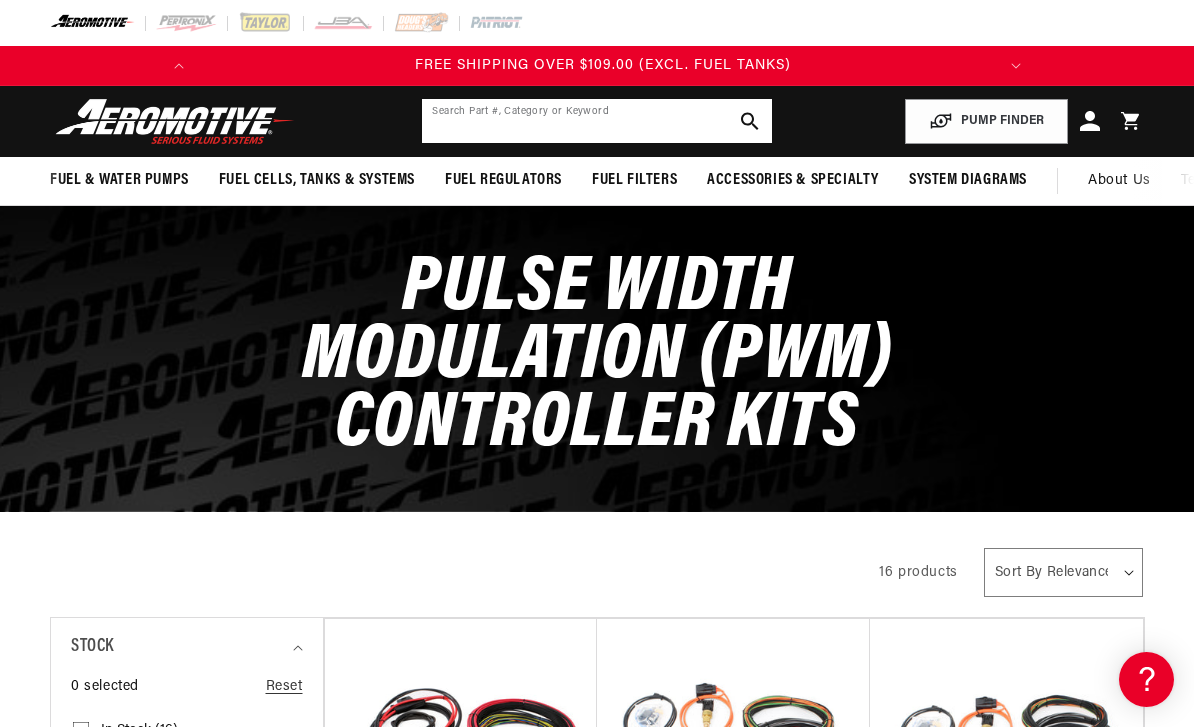 click 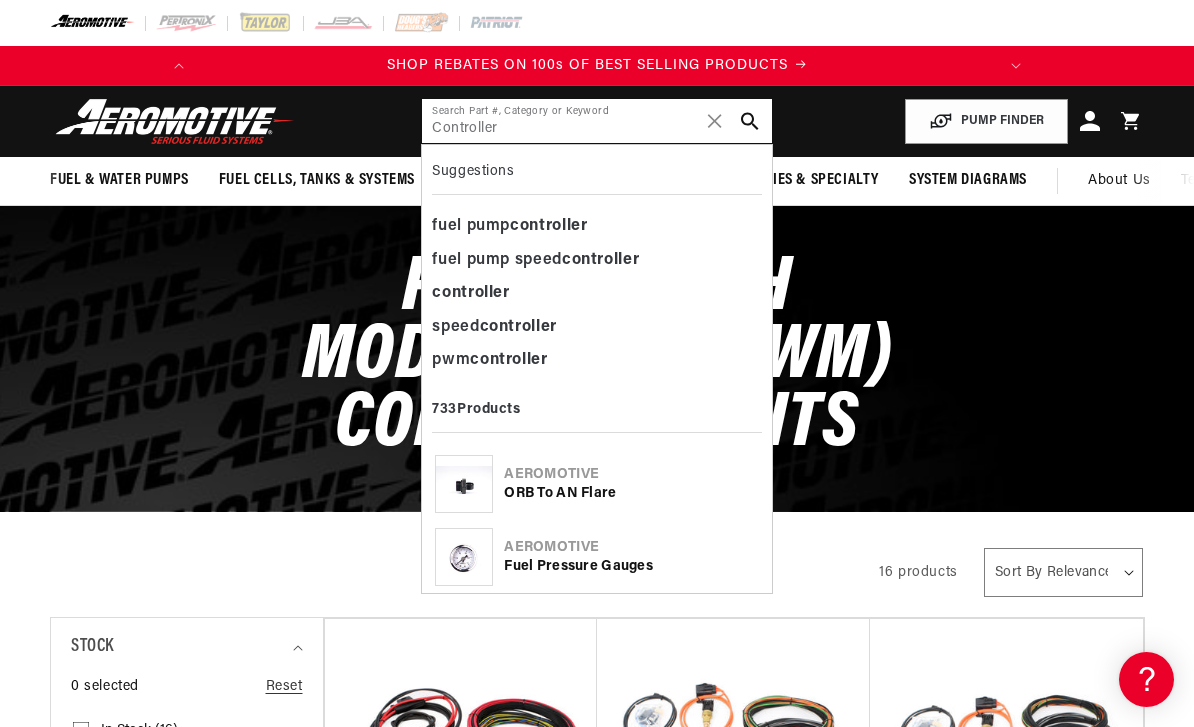 type on "Controller" 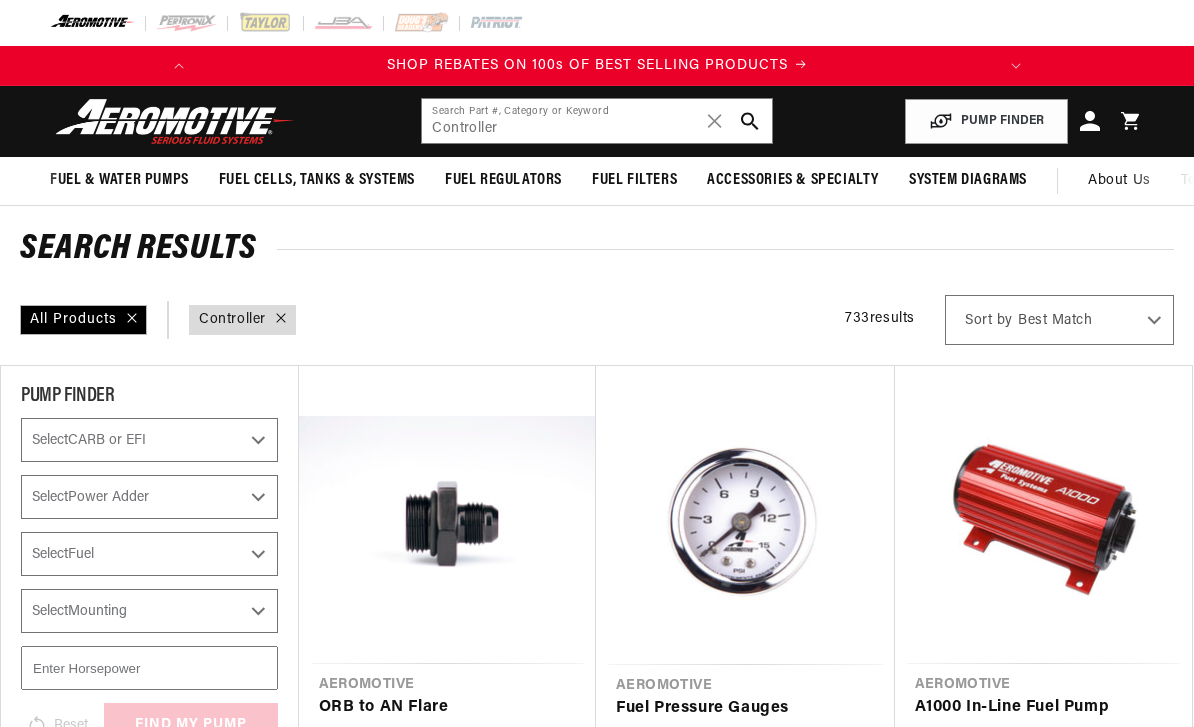 scroll, scrollTop: 0, scrollLeft: 0, axis: both 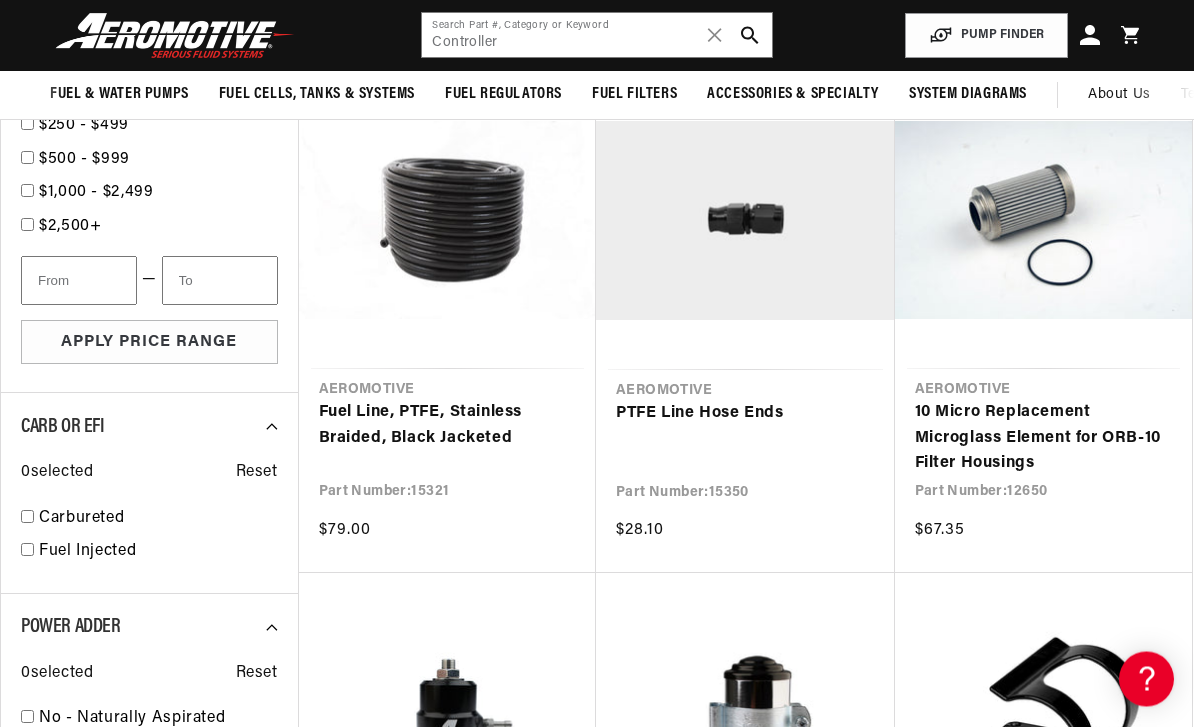 click on "PTFE Line Hose Ends" at bounding box center (745, 415) 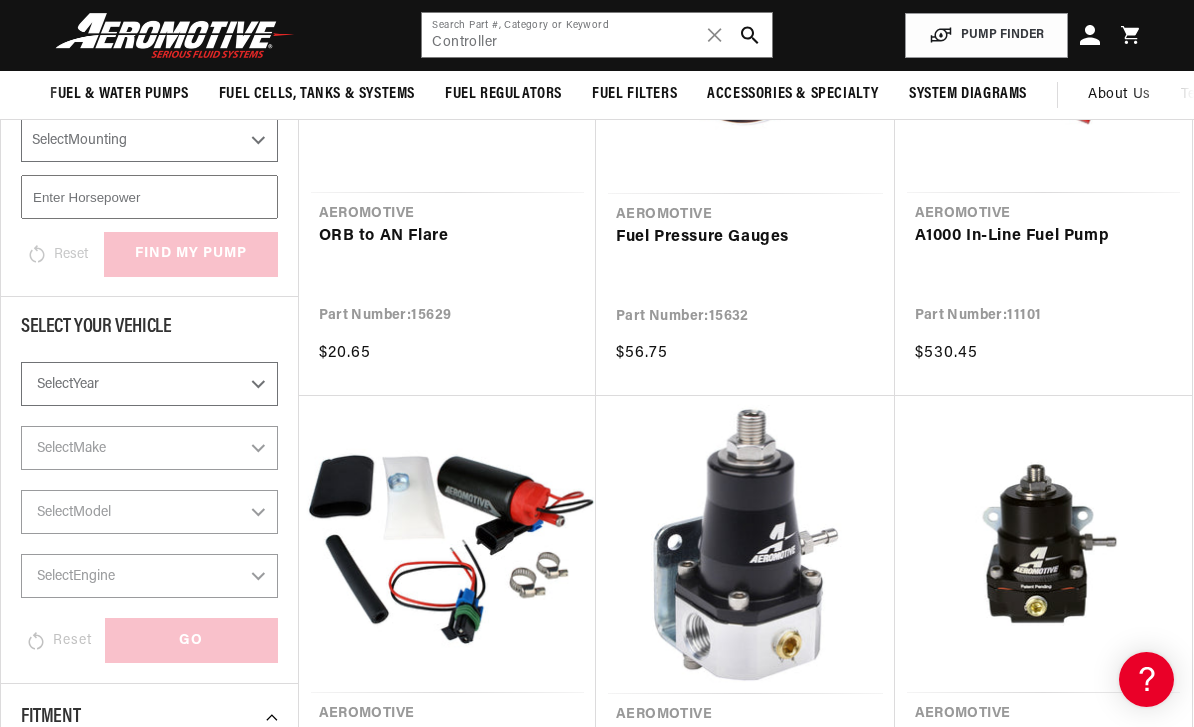 scroll, scrollTop: 423, scrollLeft: 0, axis: vertical 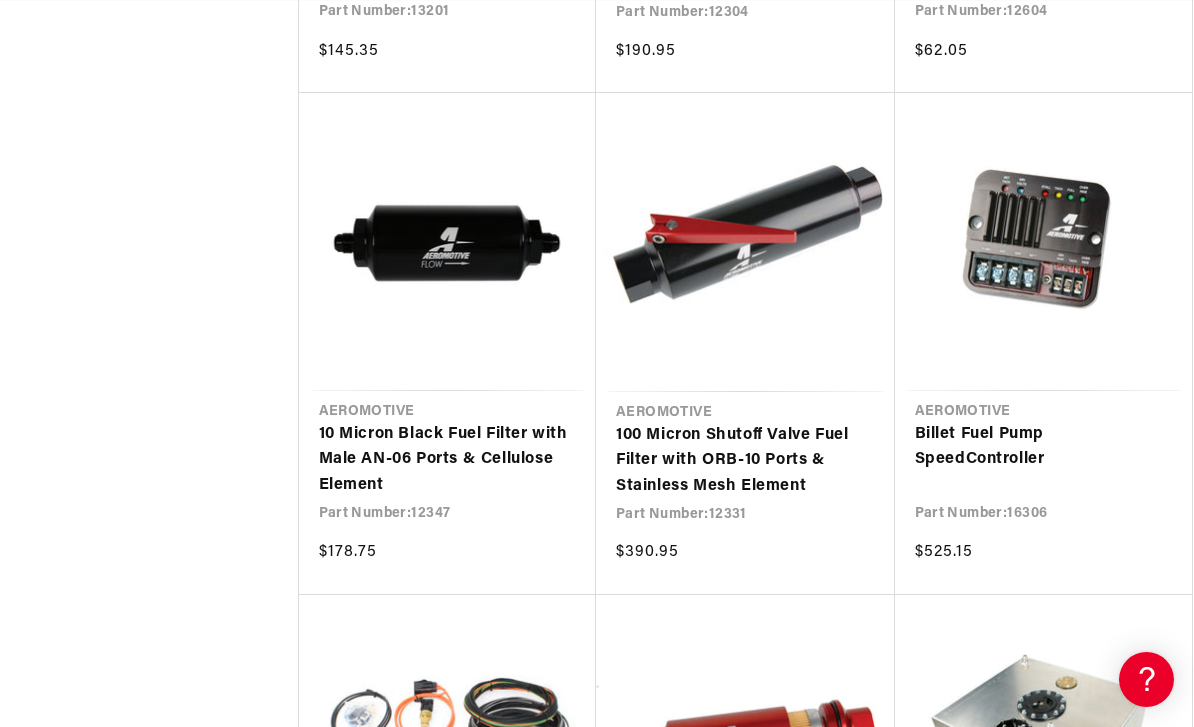click on "Billet Fuel Pump Speed  Controller" at bounding box center [1044, 447] 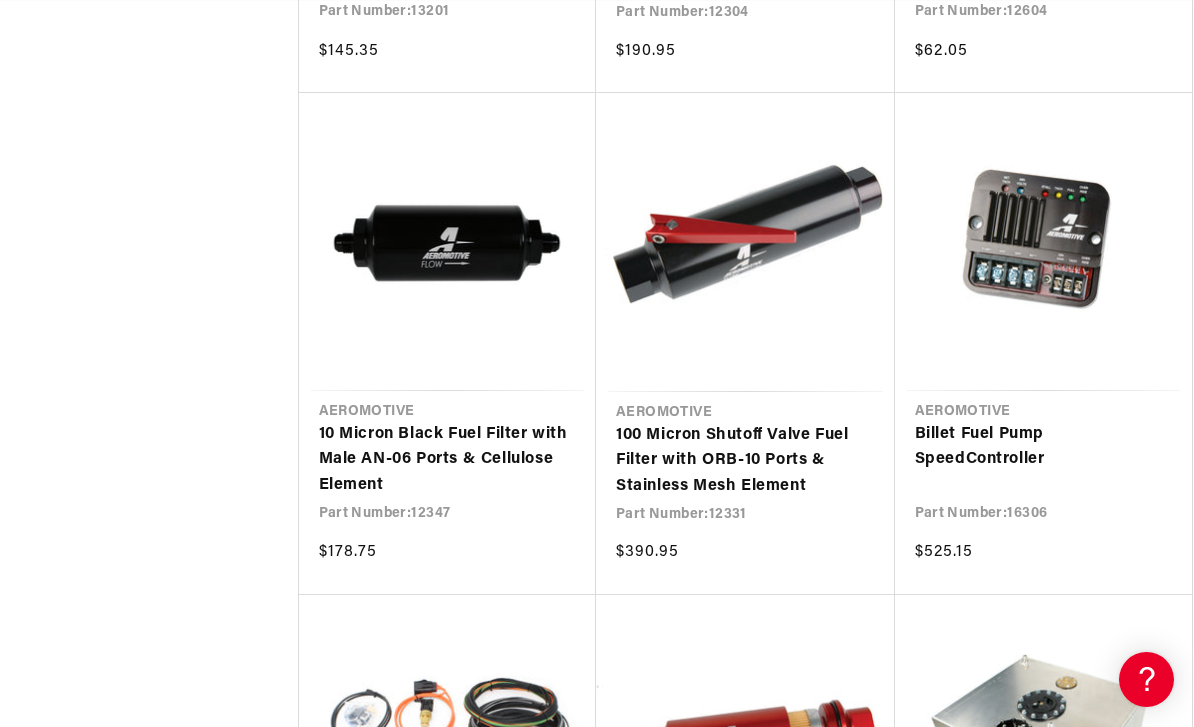 scroll, scrollTop: 0, scrollLeft: 0, axis: both 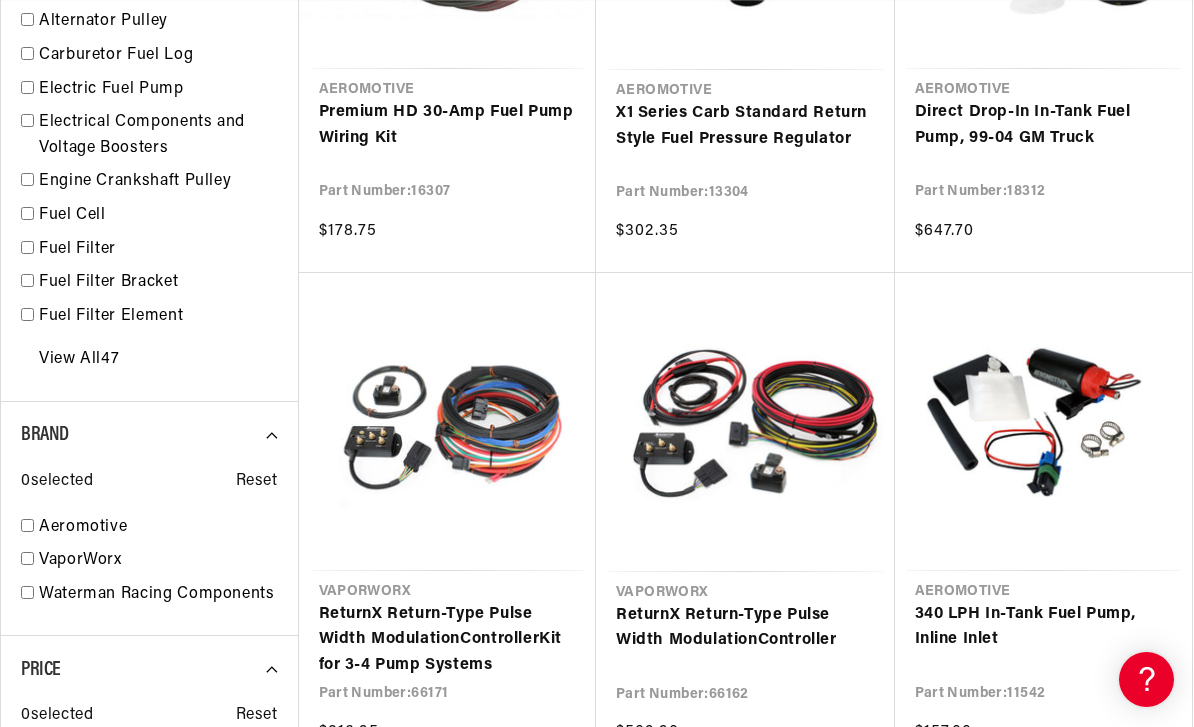 click on "ReturnX Return-Type Pulse Width Modulation  Controller" at bounding box center [745, 628] 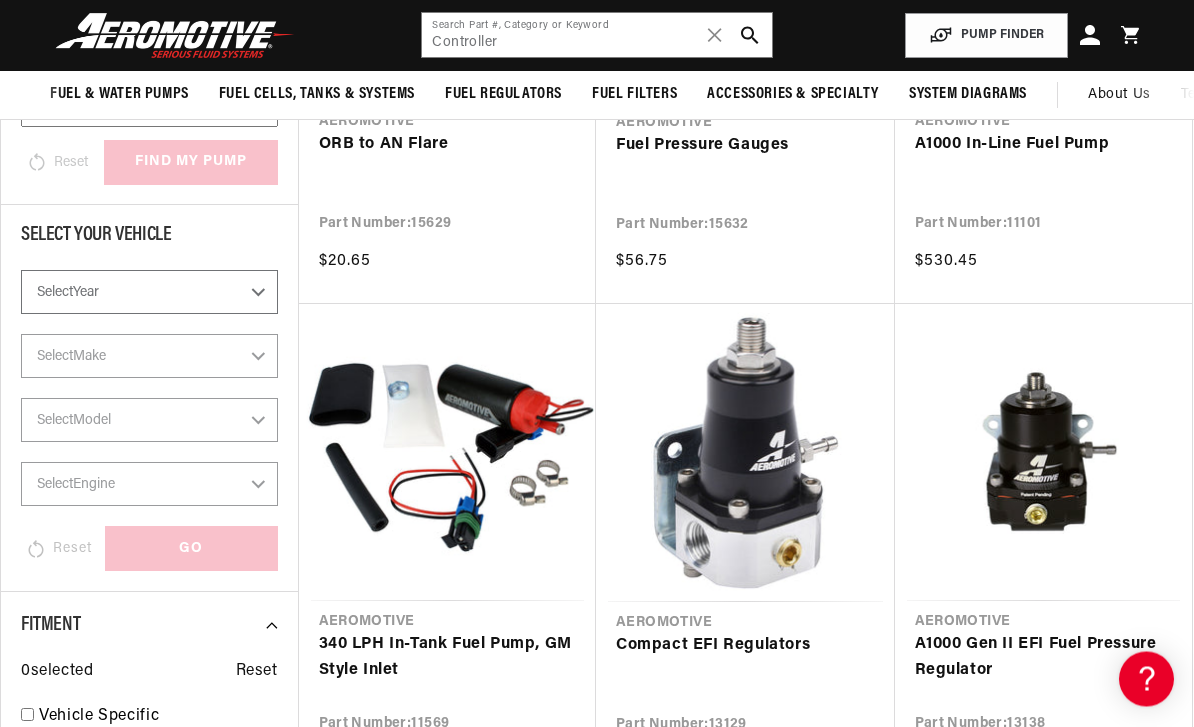 scroll, scrollTop: 1651, scrollLeft: 0, axis: vertical 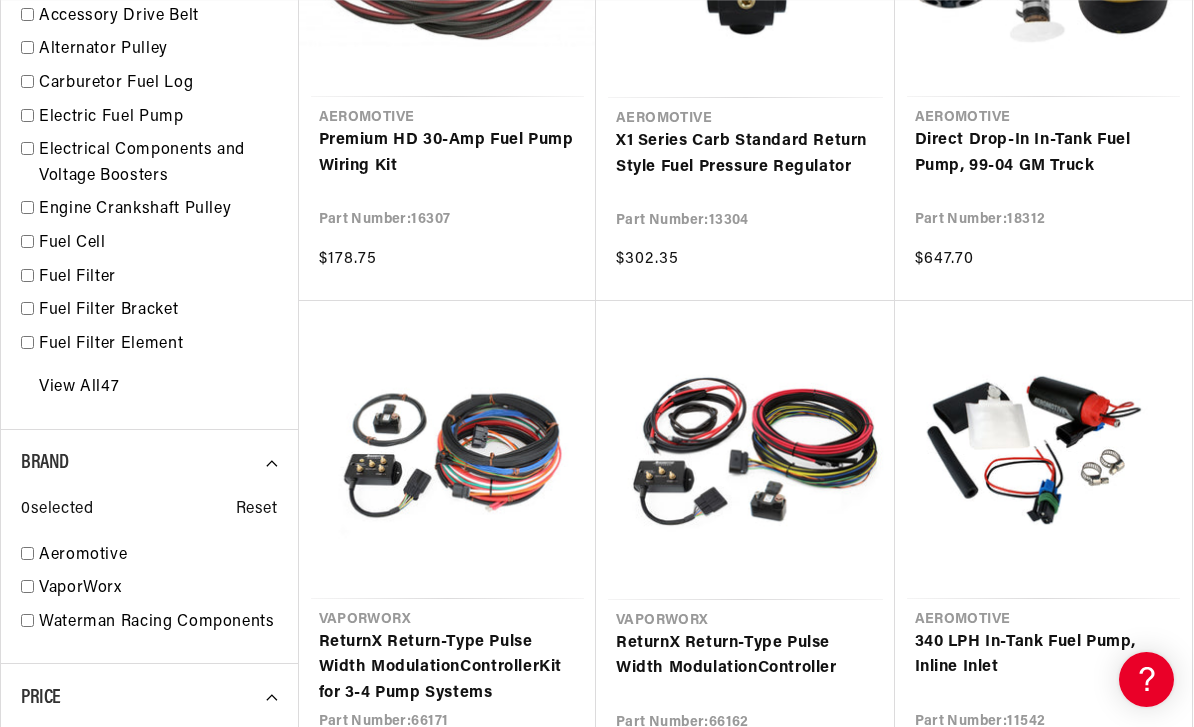 click on "ReturnX Return-Type Pulse Width Modulation  Controller" at bounding box center [745, 656] 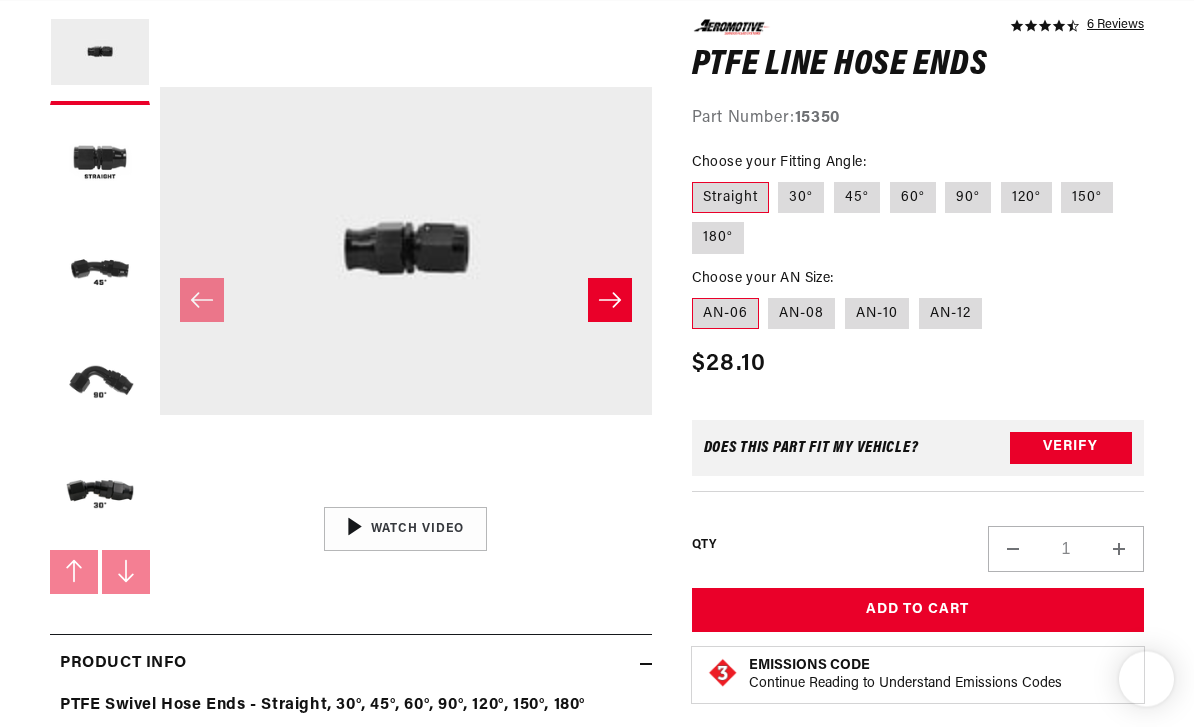 scroll, scrollTop: 324, scrollLeft: 0, axis: vertical 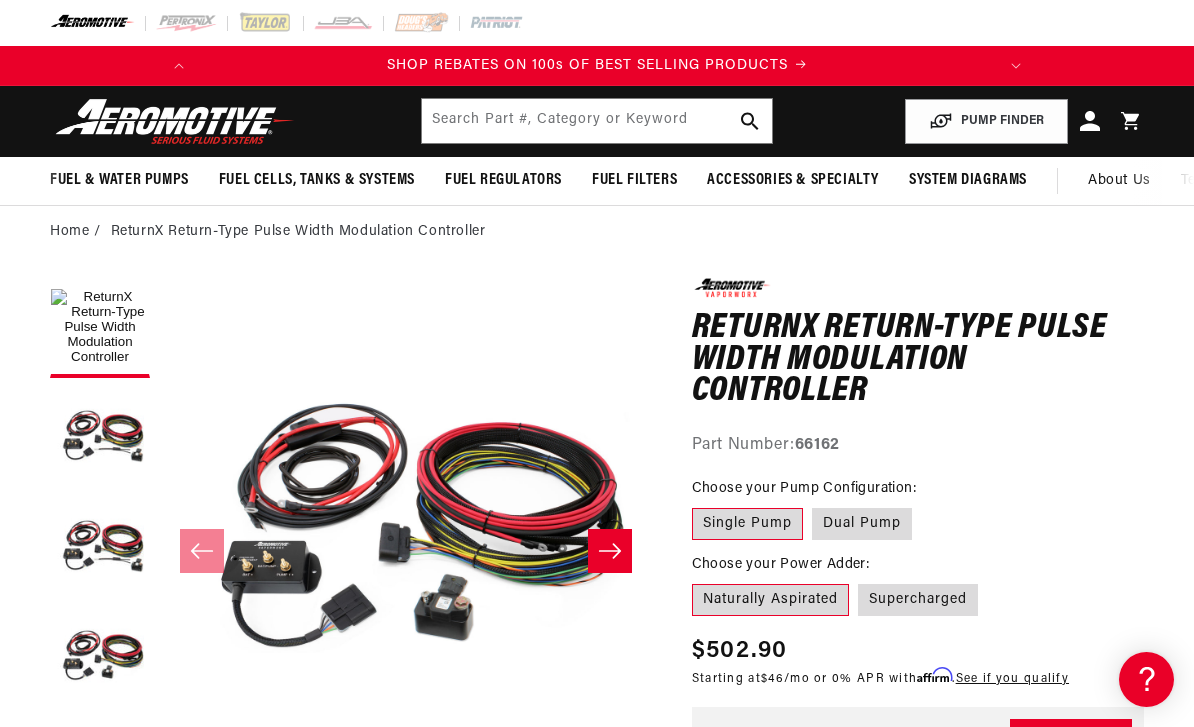 click on "Supercharged" at bounding box center [918, 600] 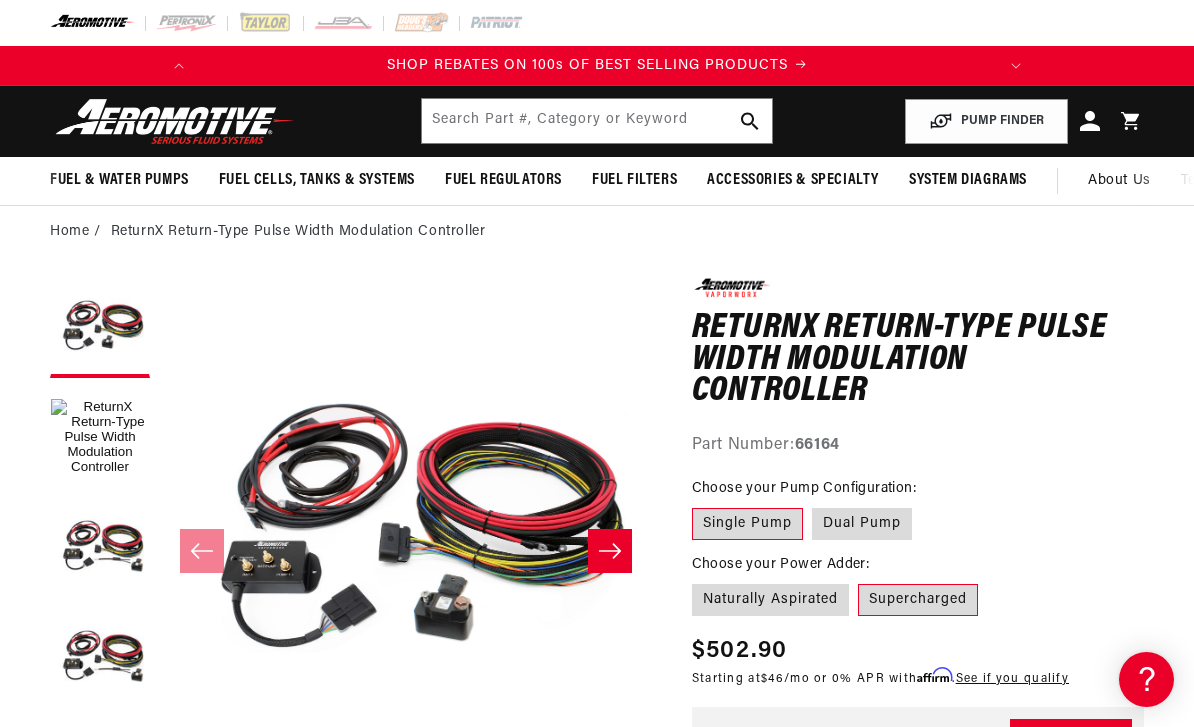 scroll, scrollTop: 9, scrollLeft: 0, axis: vertical 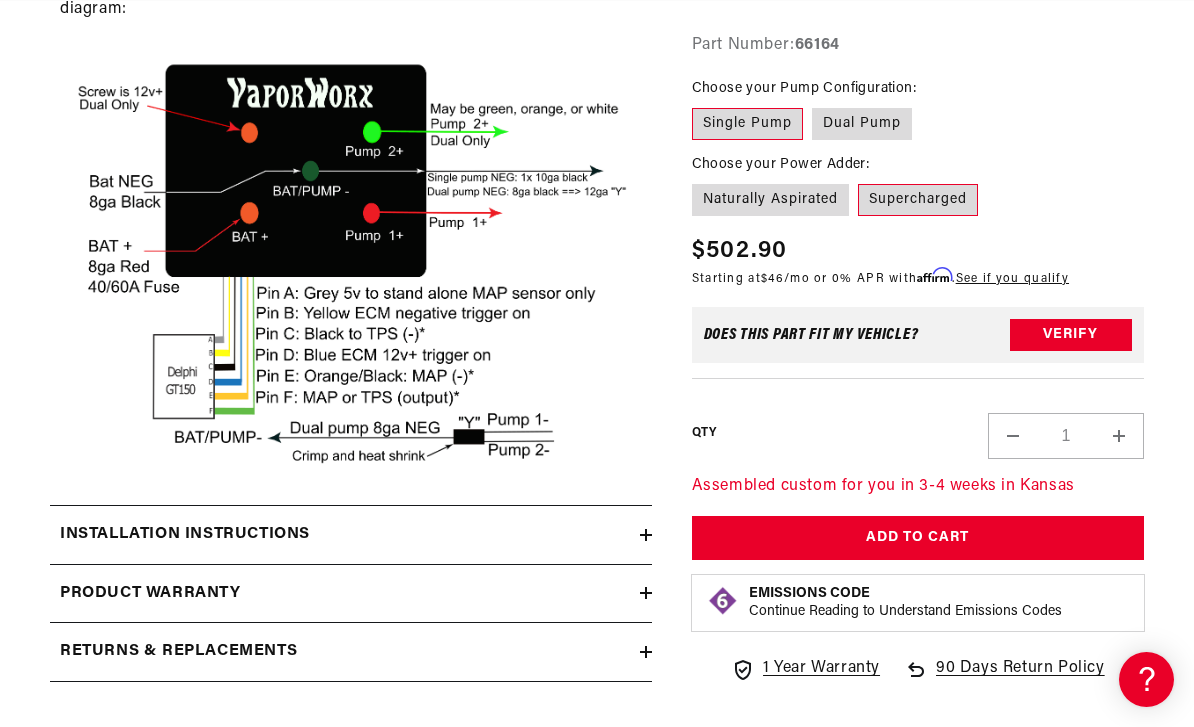 click on "Installation Instructions" at bounding box center (345, 535) 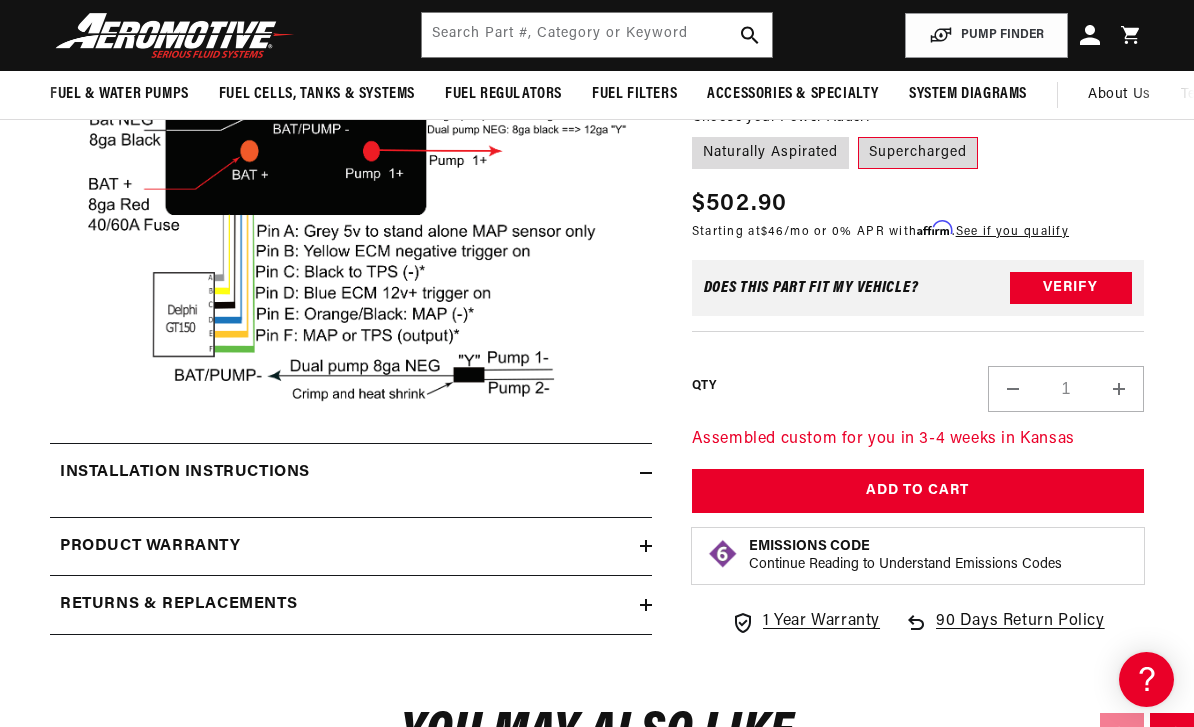click 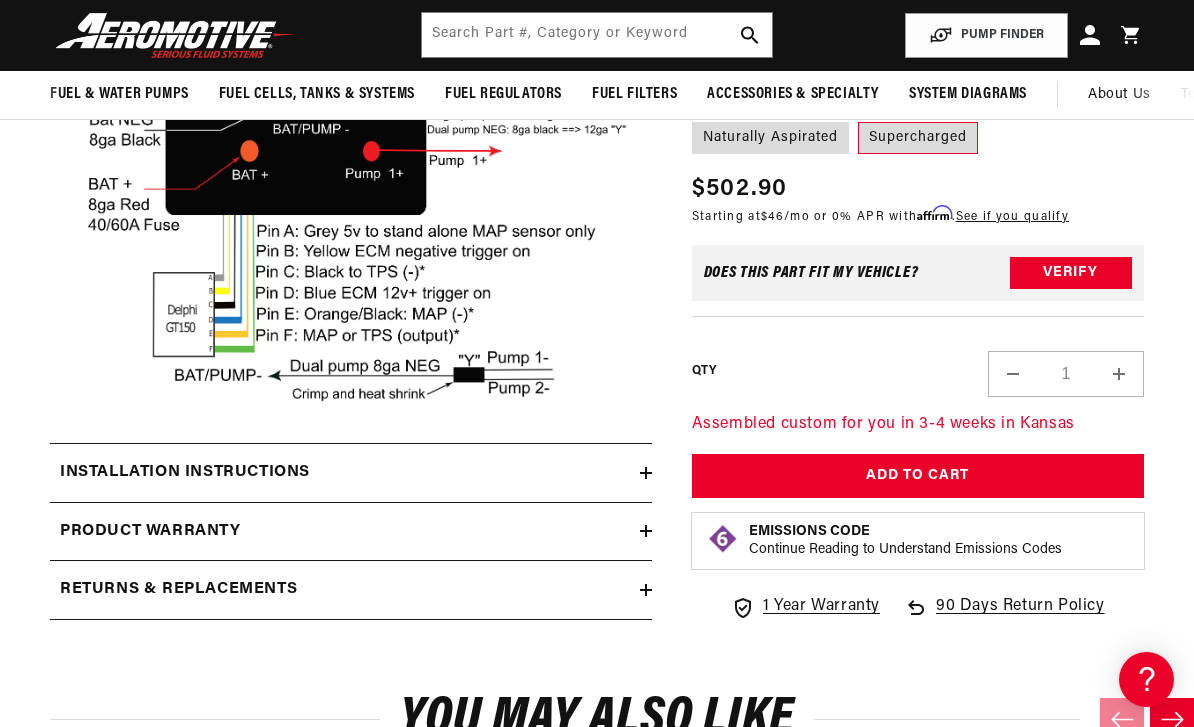 click on "Installation Instructions" at bounding box center [351, 473] 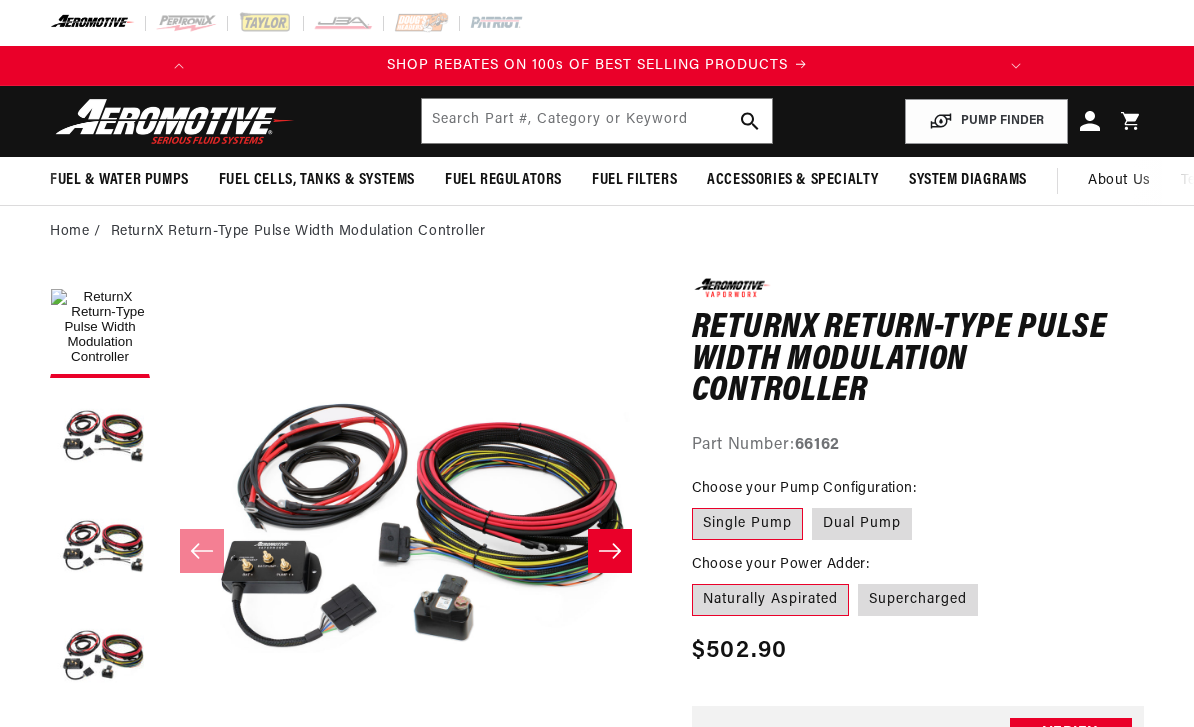 scroll, scrollTop: 0, scrollLeft: 0, axis: both 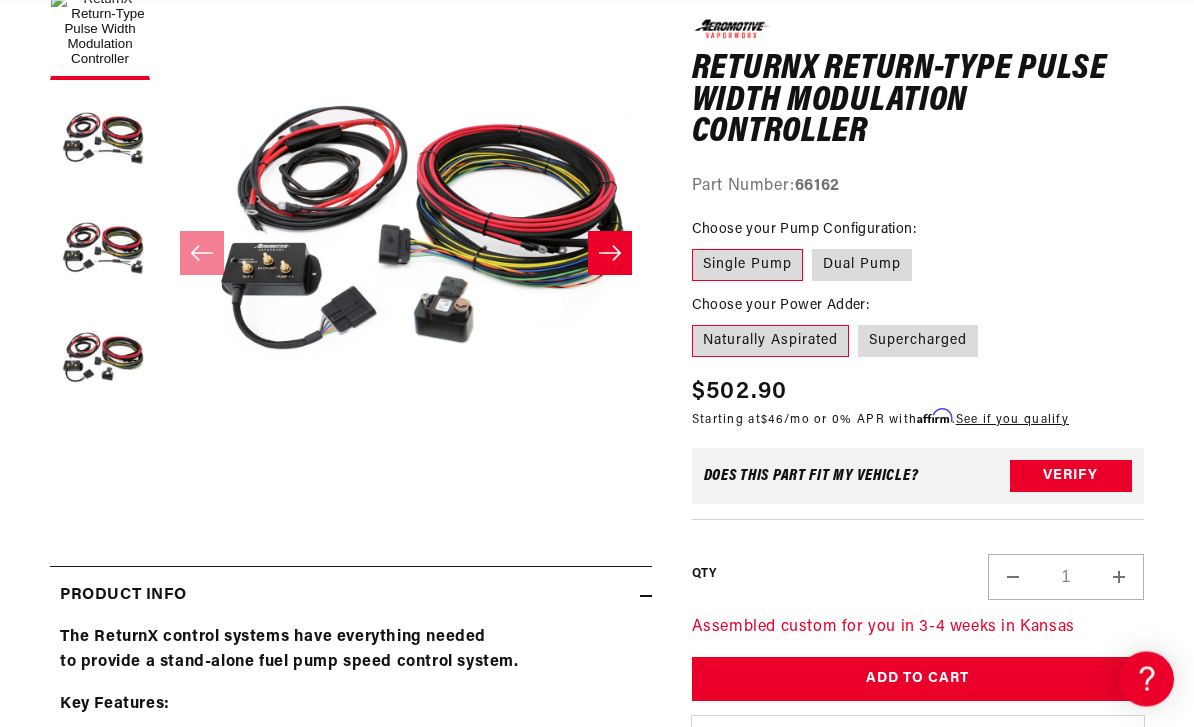 click on "Dual Pump" at bounding box center (862, 266) 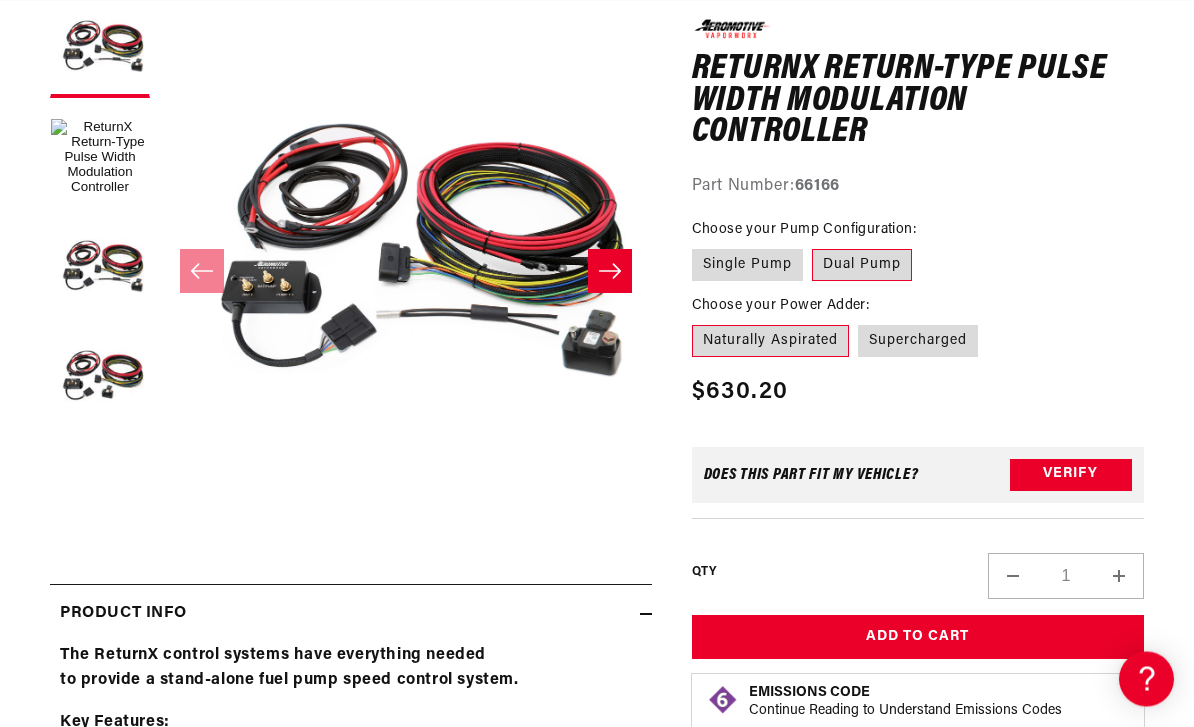 scroll, scrollTop: 278, scrollLeft: 0, axis: vertical 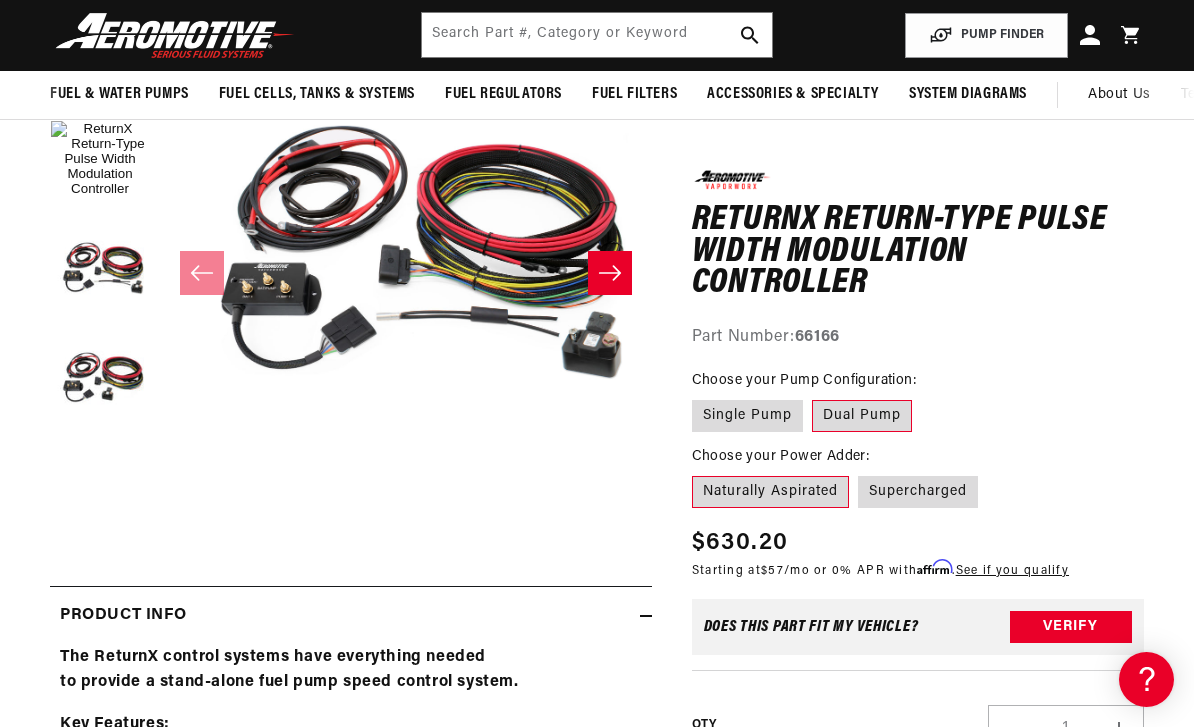click on "Single Pump" at bounding box center (747, 416) 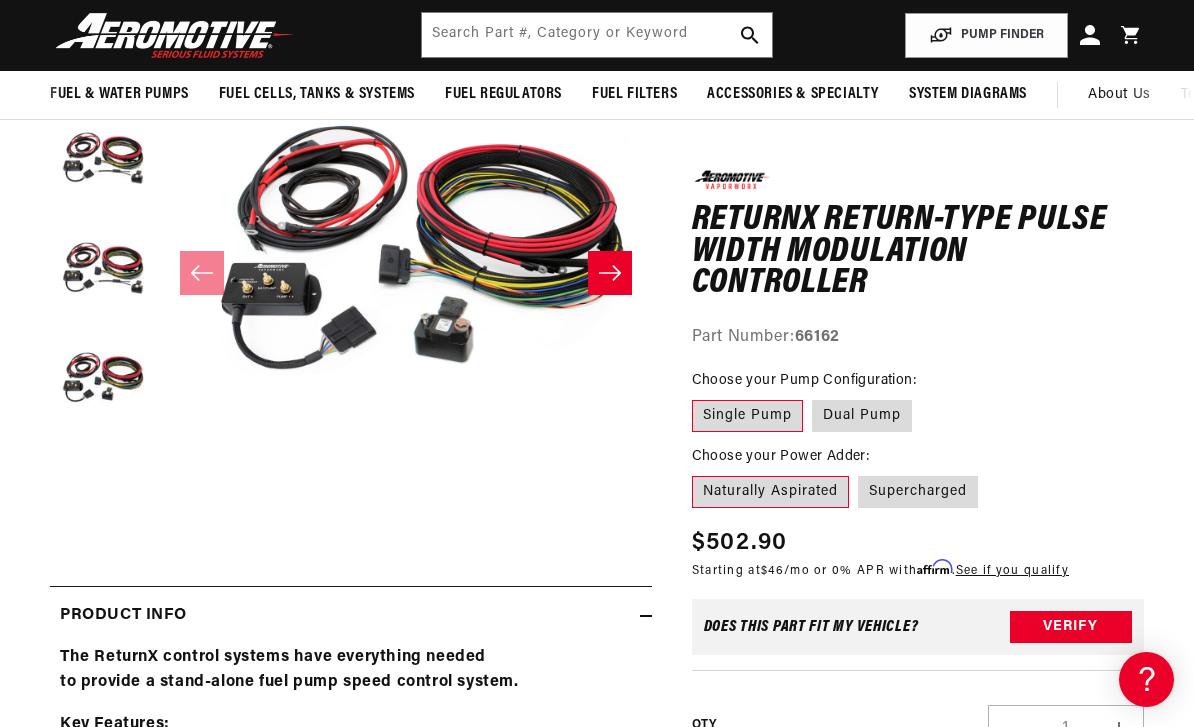 scroll, scrollTop: 0, scrollLeft: 0, axis: both 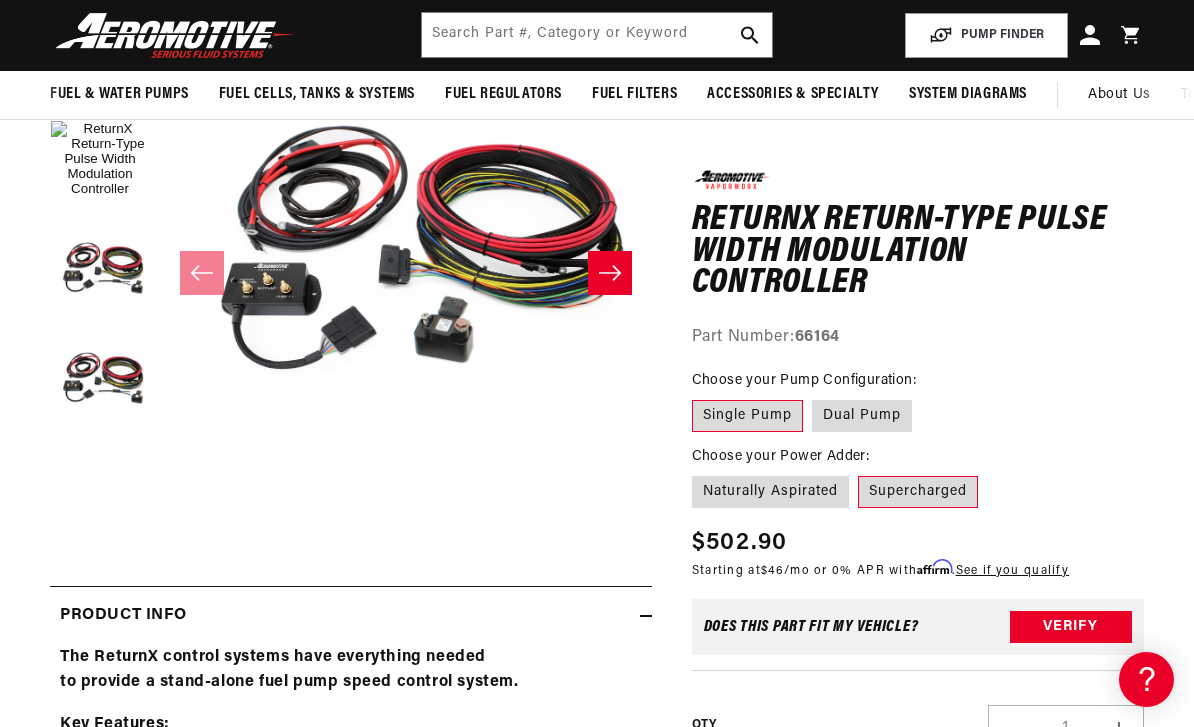 click on "Naturally Aspirated" at bounding box center [770, 492] 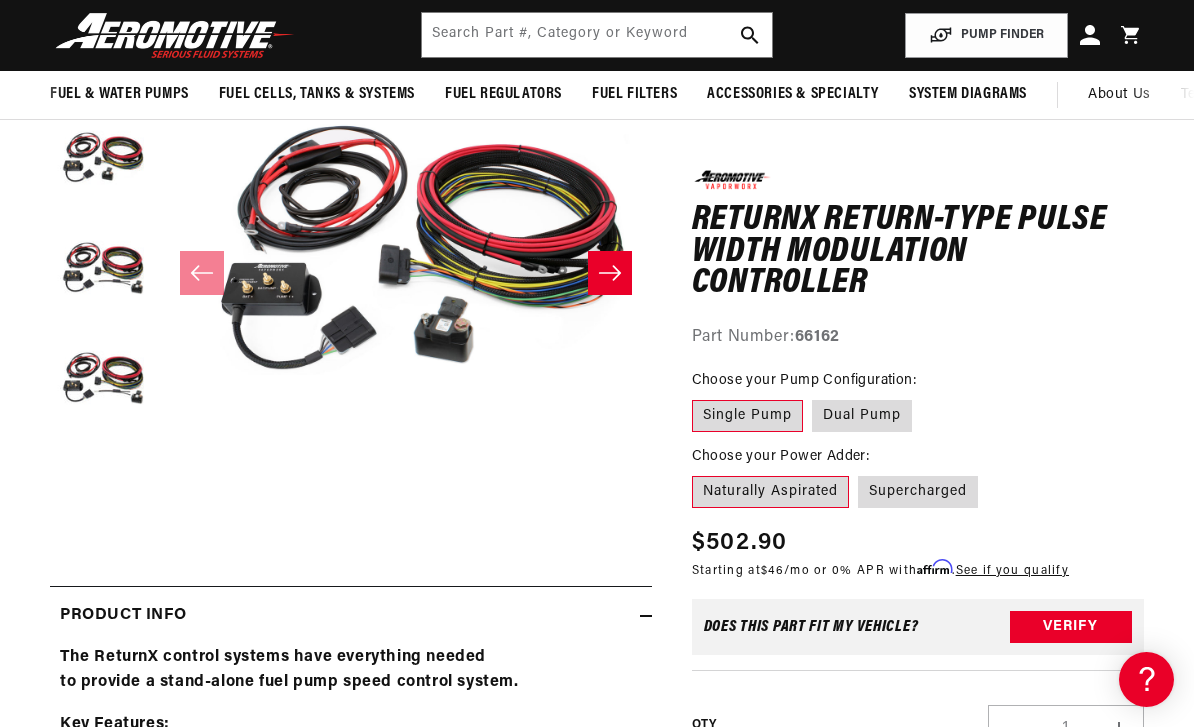 scroll, scrollTop: 0, scrollLeft: 0, axis: both 